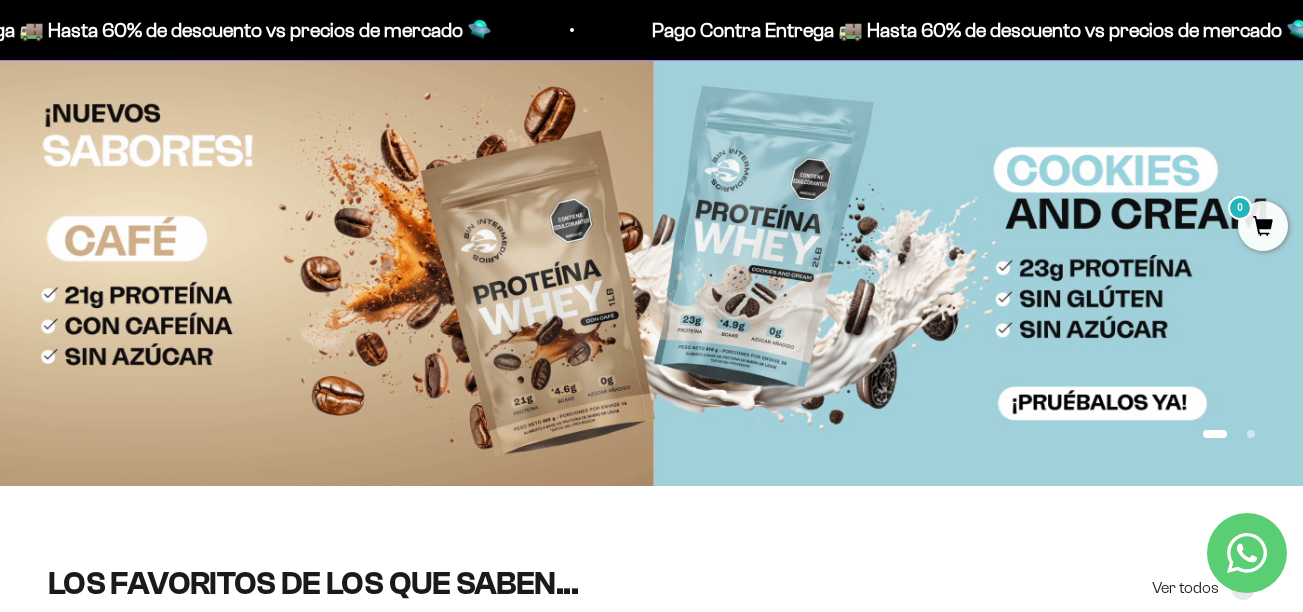 scroll, scrollTop: 0, scrollLeft: 0, axis: both 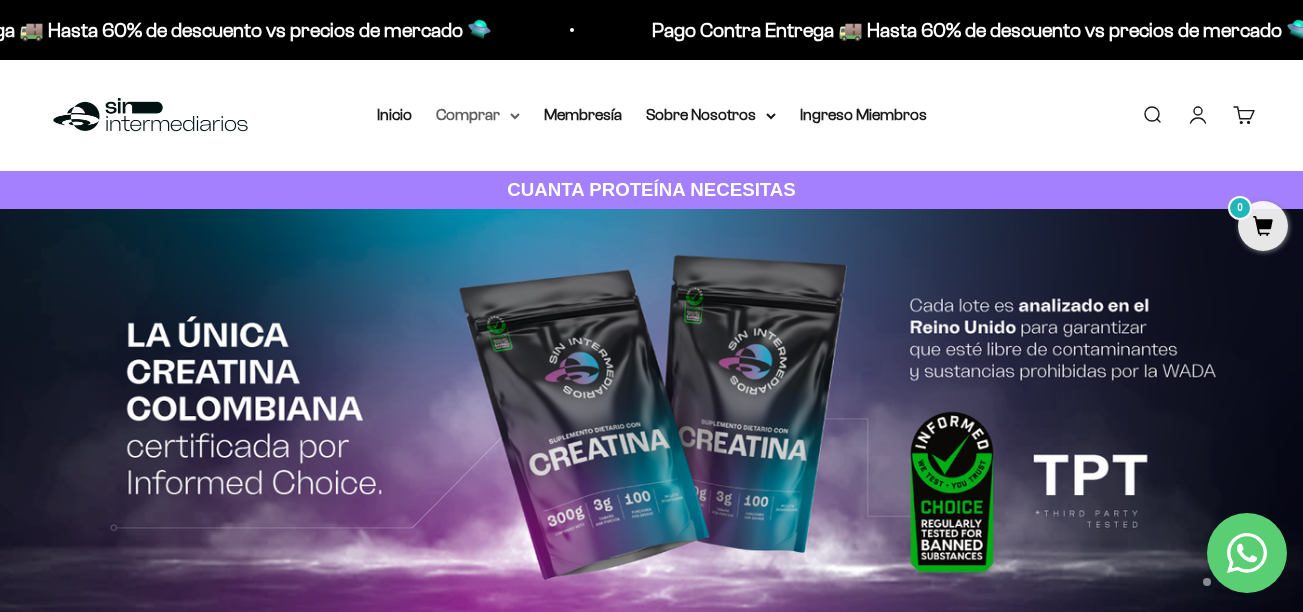 click on "Comprar" at bounding box center (478, 115) 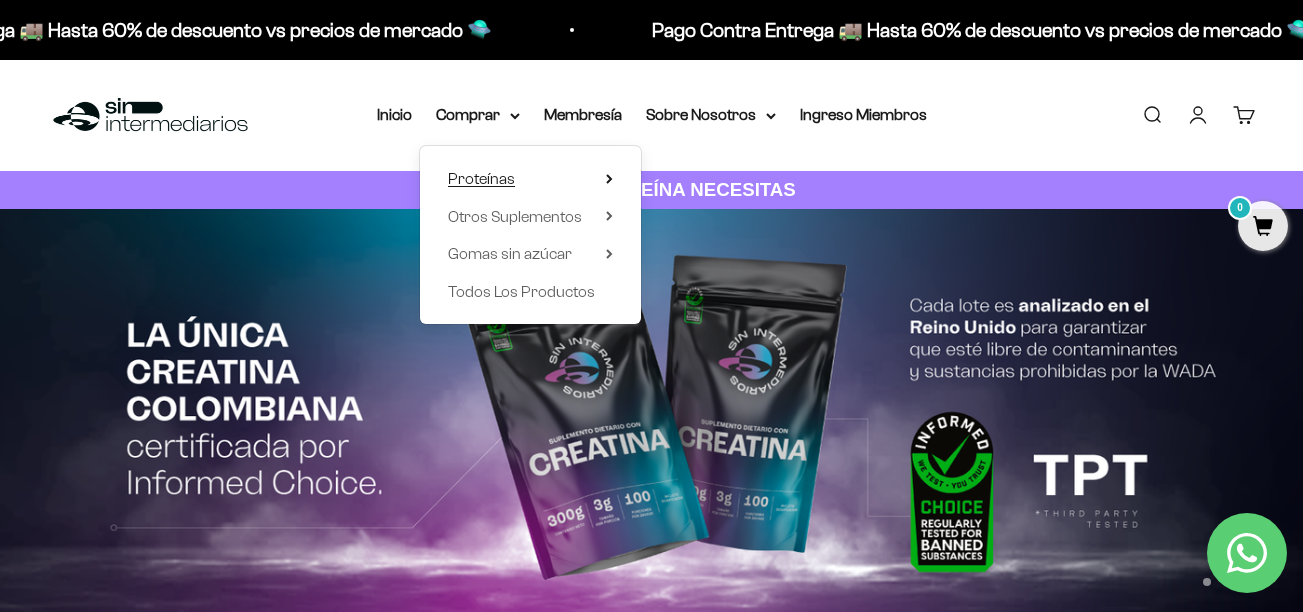 click on "Proteínas" at bounding box center (530, 179) 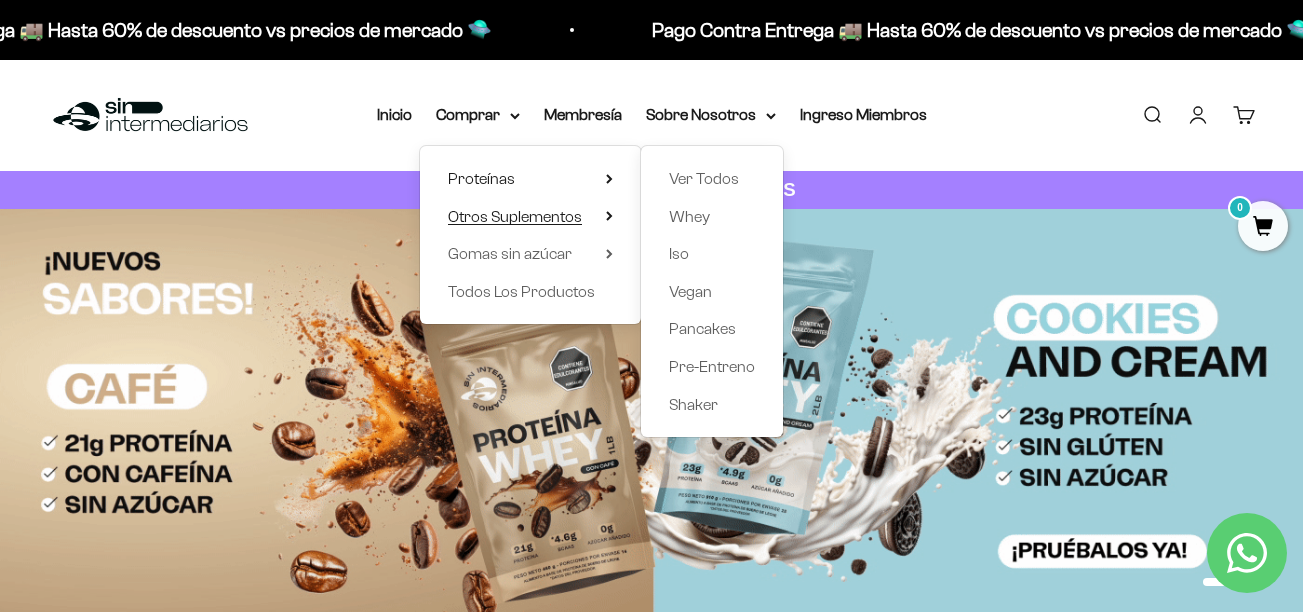 click on "Otros Suplementos" at bounding box center (515, 216) 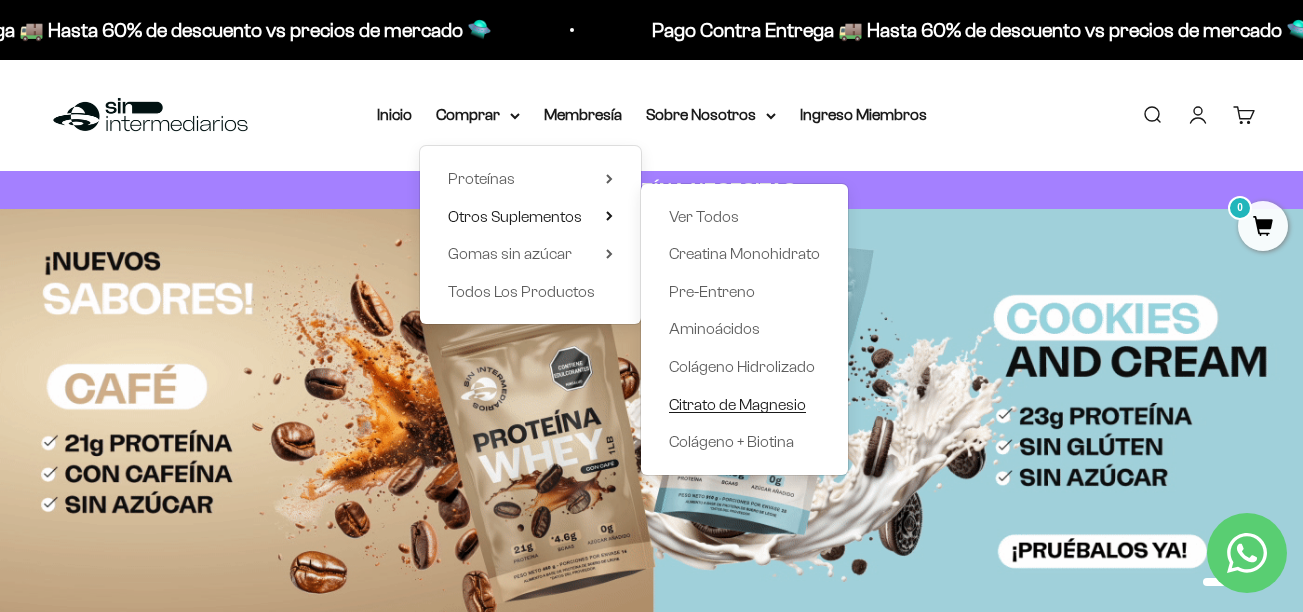 click on "Citrato de Magnesio" at bounding box center [737, 405] 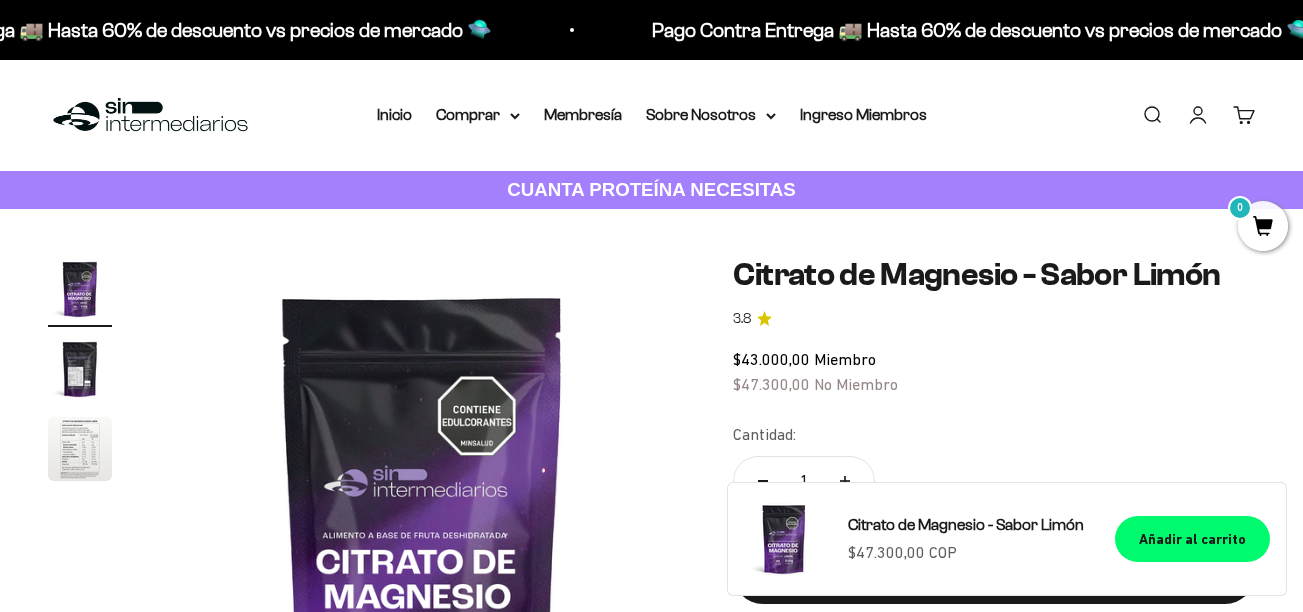 scroll, scrollTop: 259, scrollLeft: 0, axis: vertical 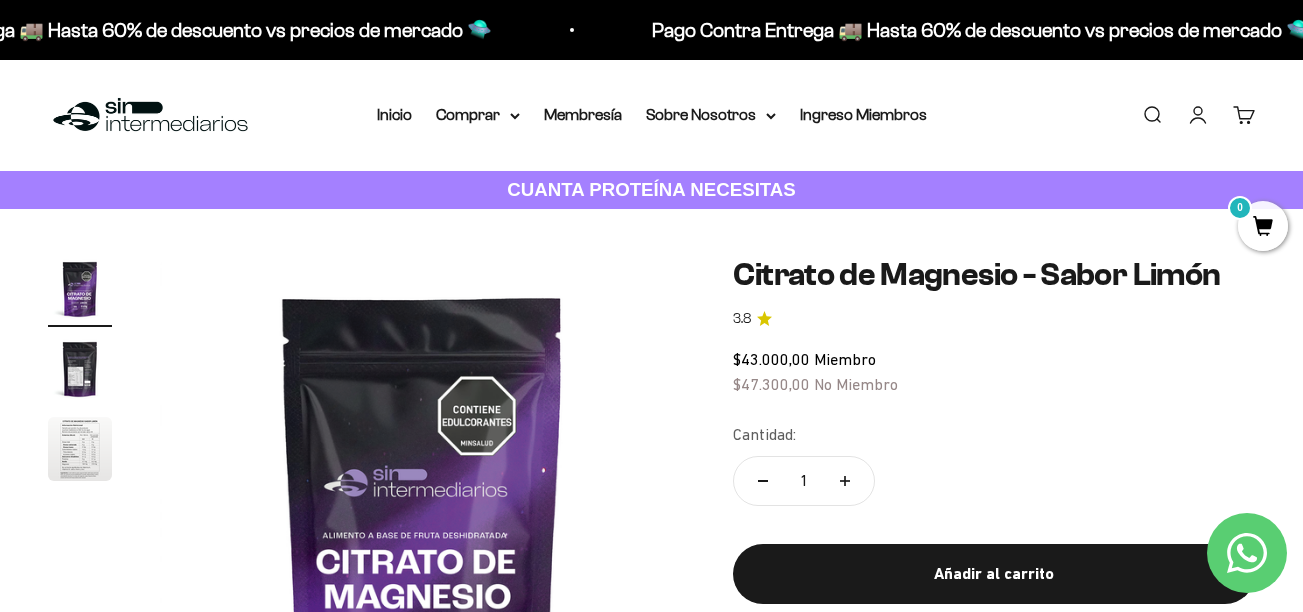 click on "Membresía" at bounding box center (583, 115) 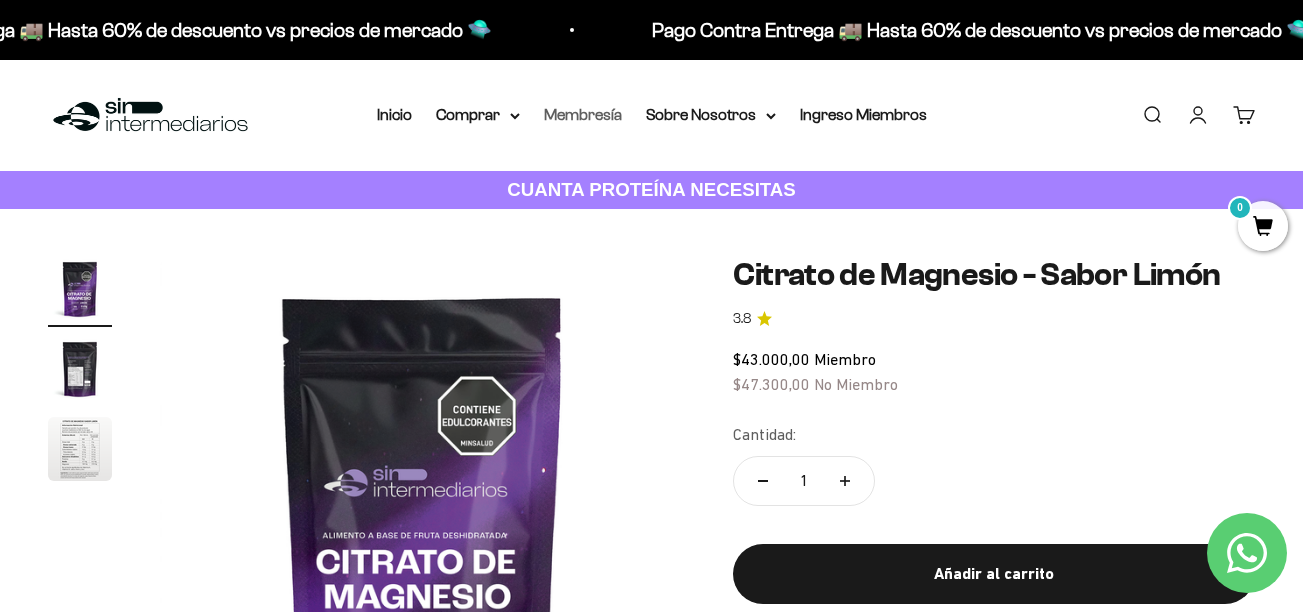 click on "Membresía" at bounding box center (583, 114) 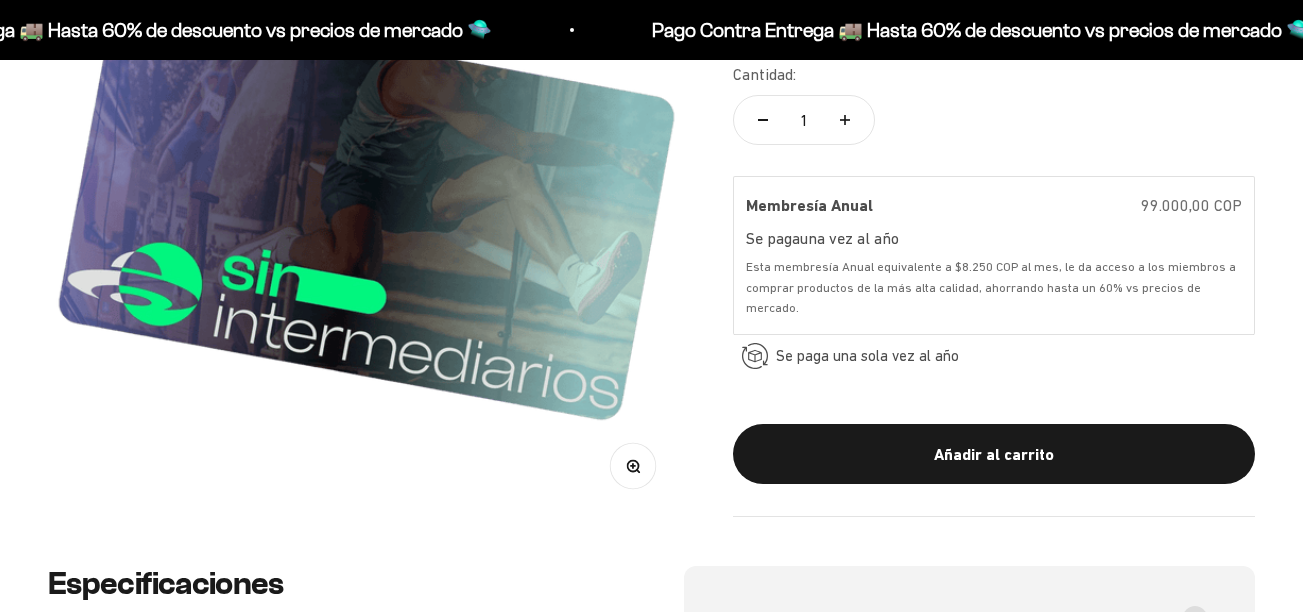scroll, scrollTop: 380, scrollLeft: 0, axis: vertical 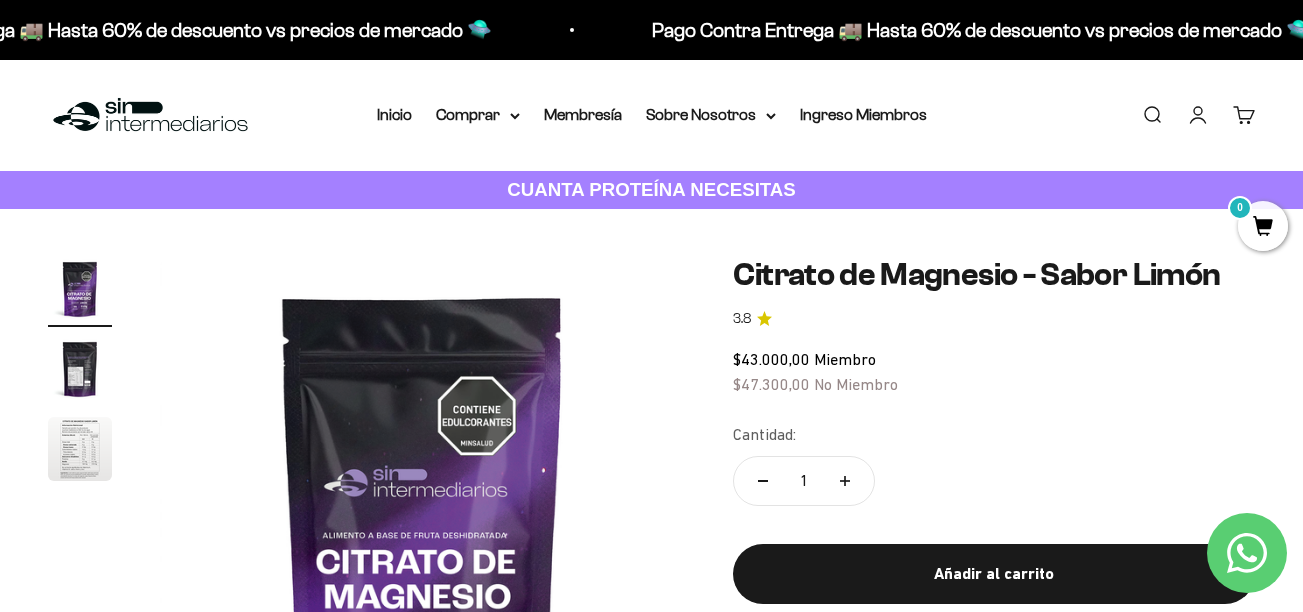 click on "Menú
Buscar
Inicio
Comprar
Proteínas
Ver Todos
Whey
Iso Vegan Pancakes Pre-Entreno 0" at bounding box center (651, 115) 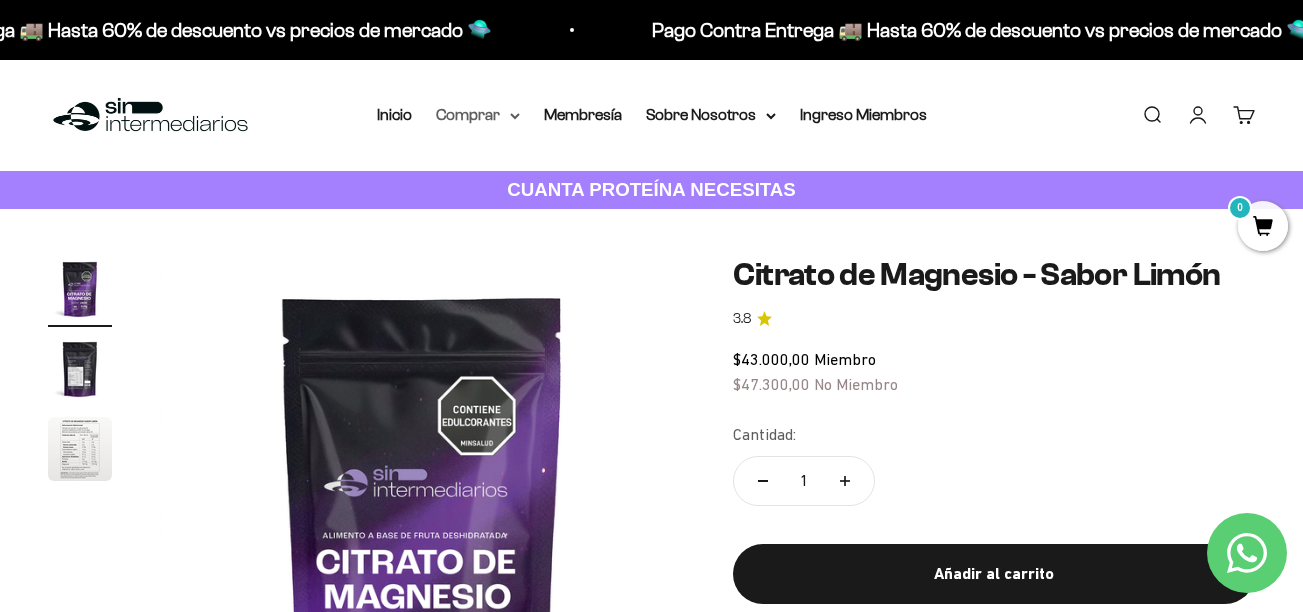 click on "Comprar" at bounding box center [478, 115] 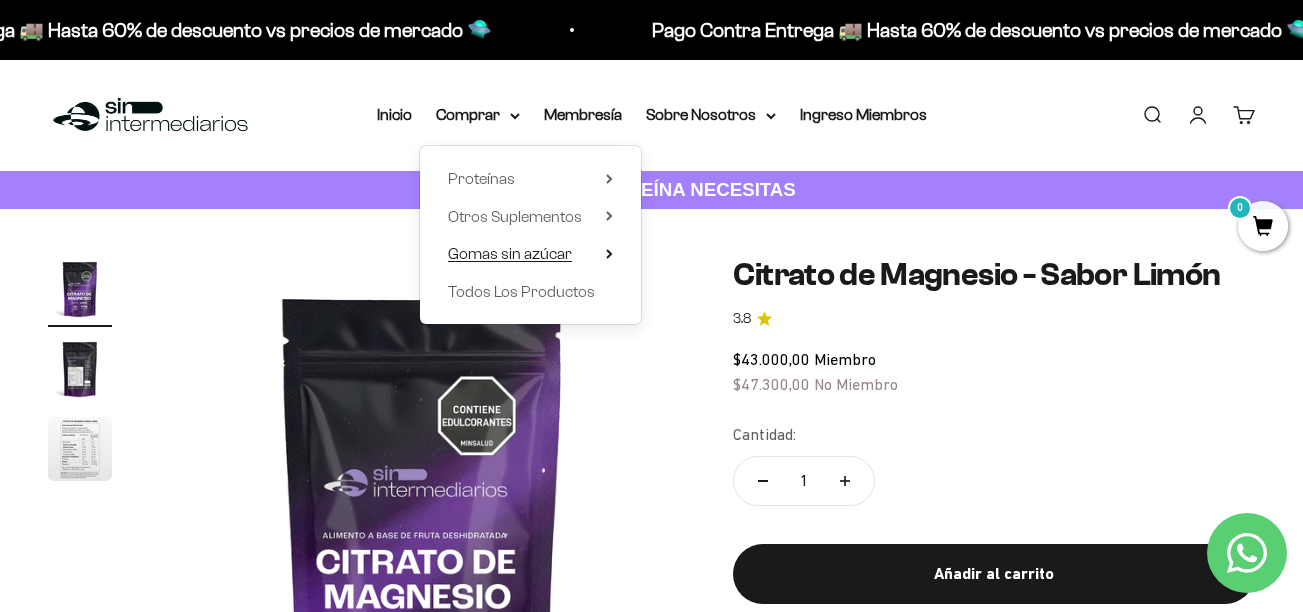 click 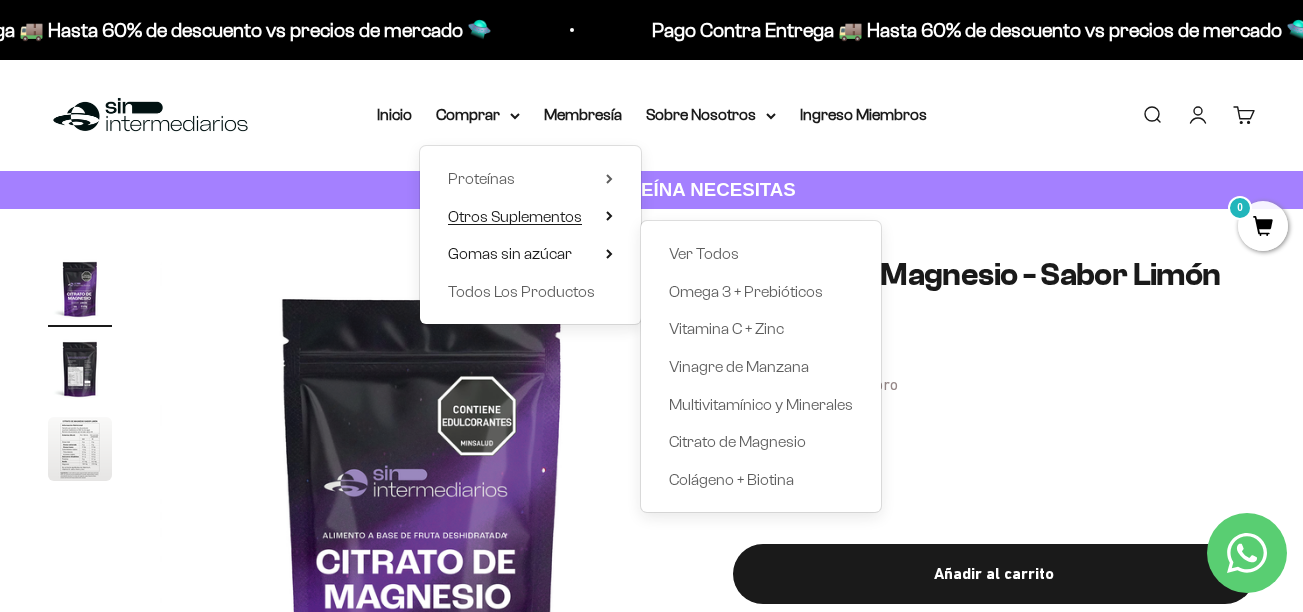 click 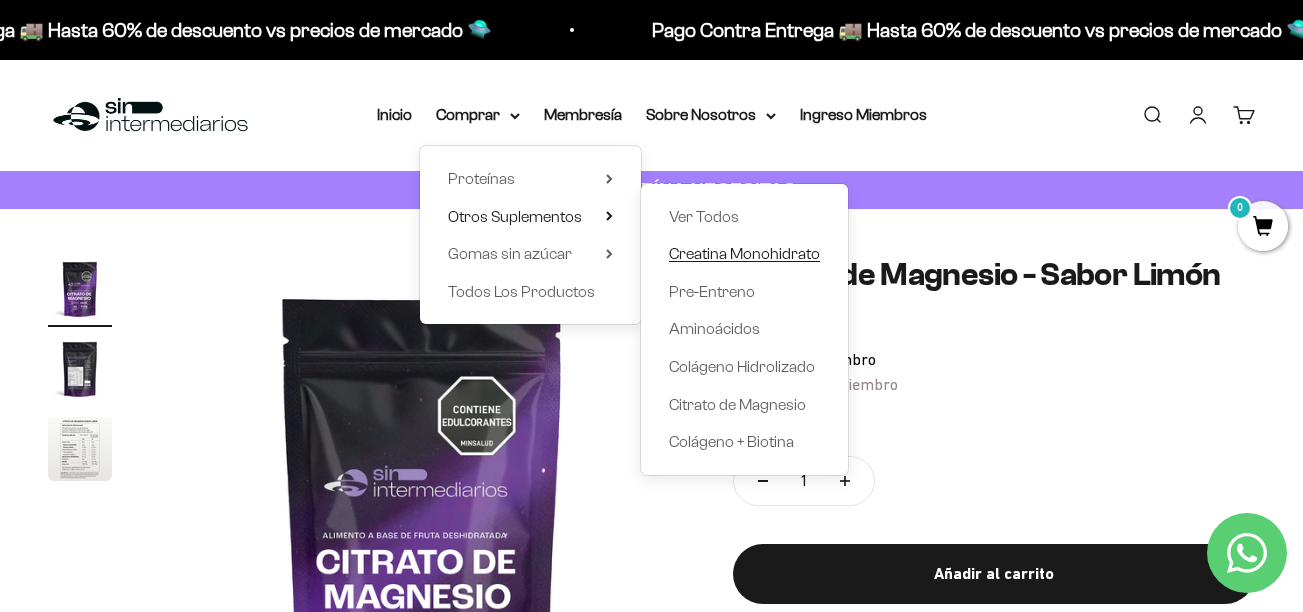 click on "Creatina Monohidrato" at bounding box center (744, 253) 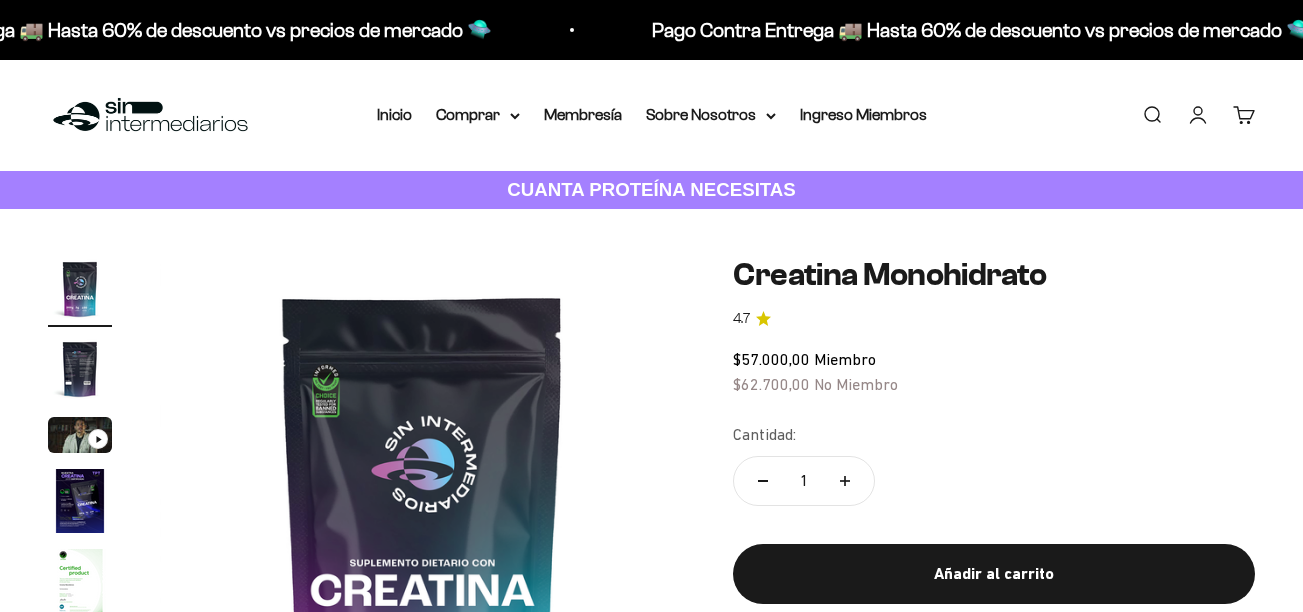 scroll, scrollTop: 0, scrollLeft: 0, axis: both 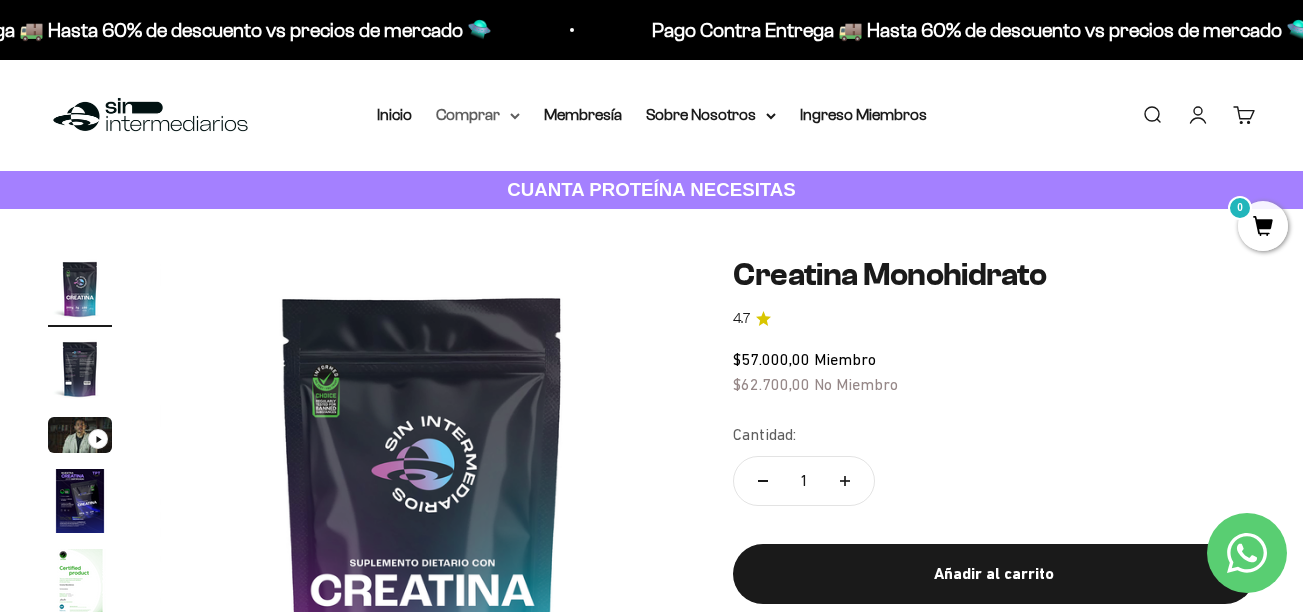 click on "Comprar" at bounding box center [478, 115] 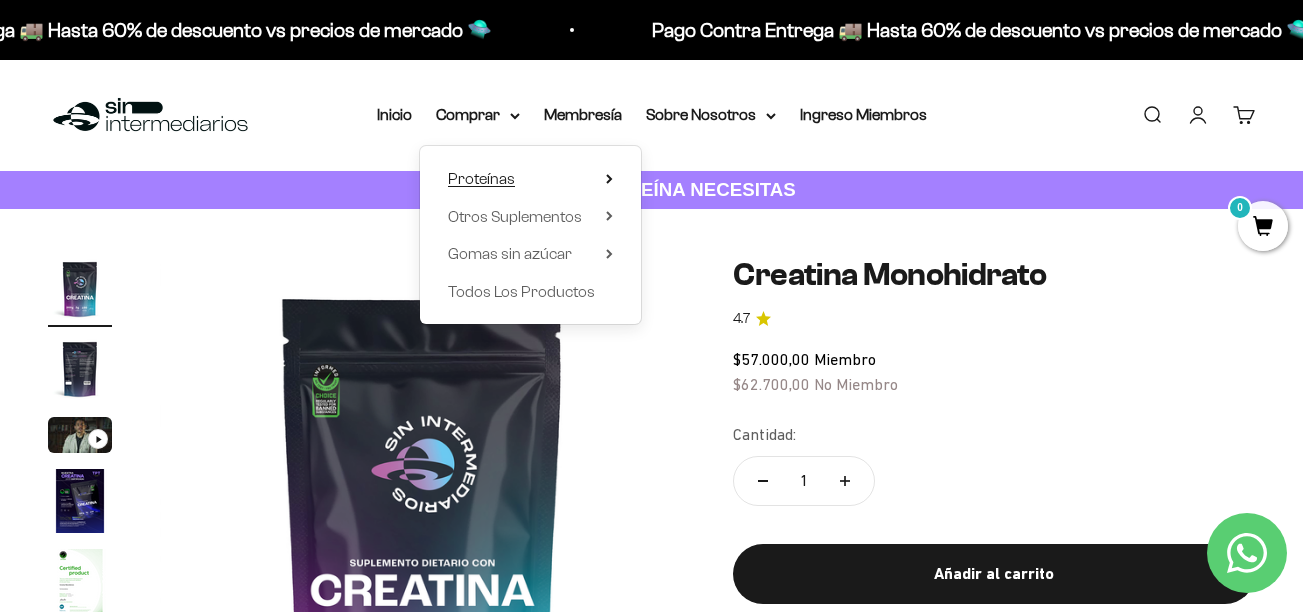 click on "Proteínas" at bounding box center (530, 179) 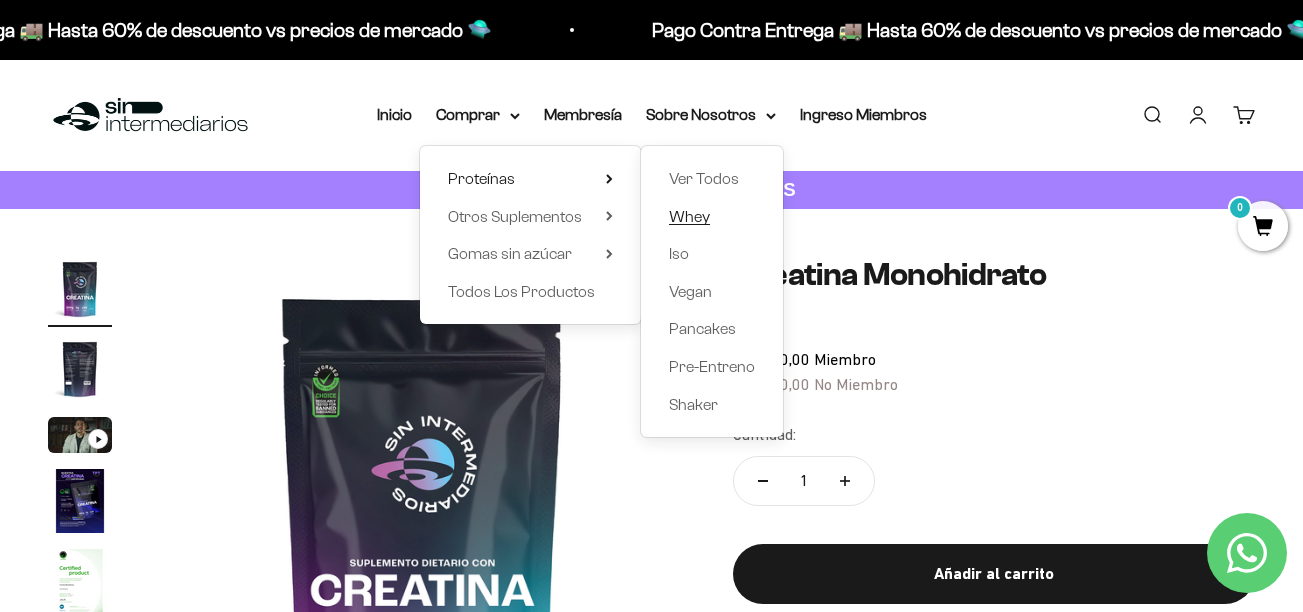 click on "Whey" at bounding box center (689, 216) 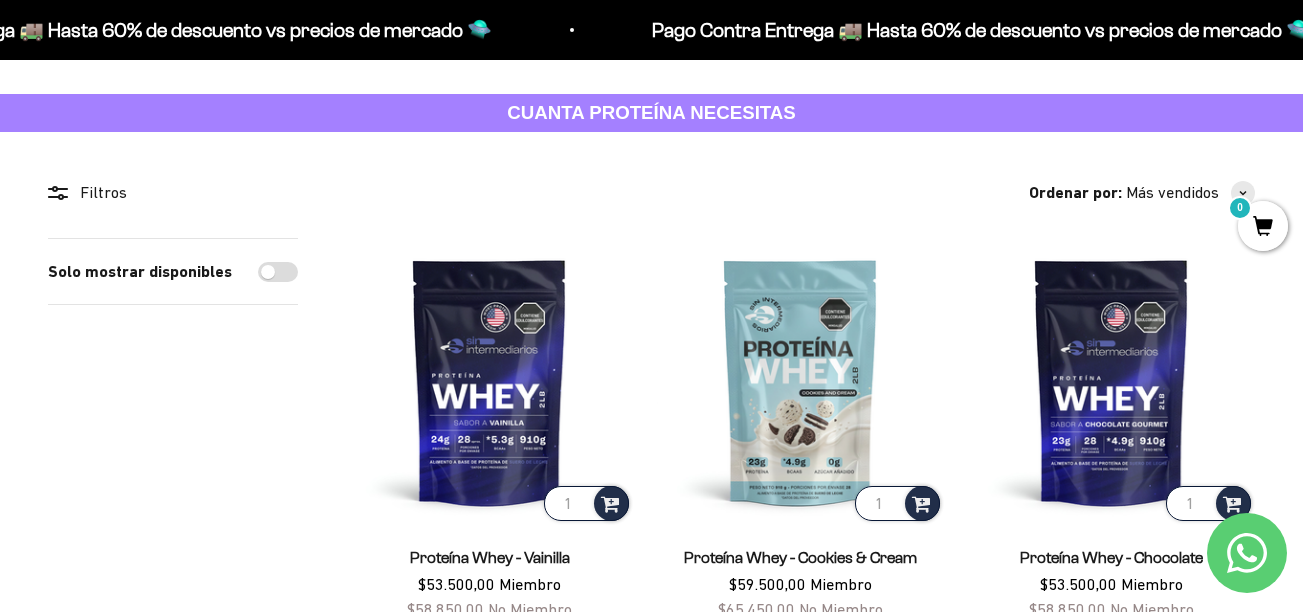 scroll, scrollTop: 0, scrollLeft: 0, axis: both 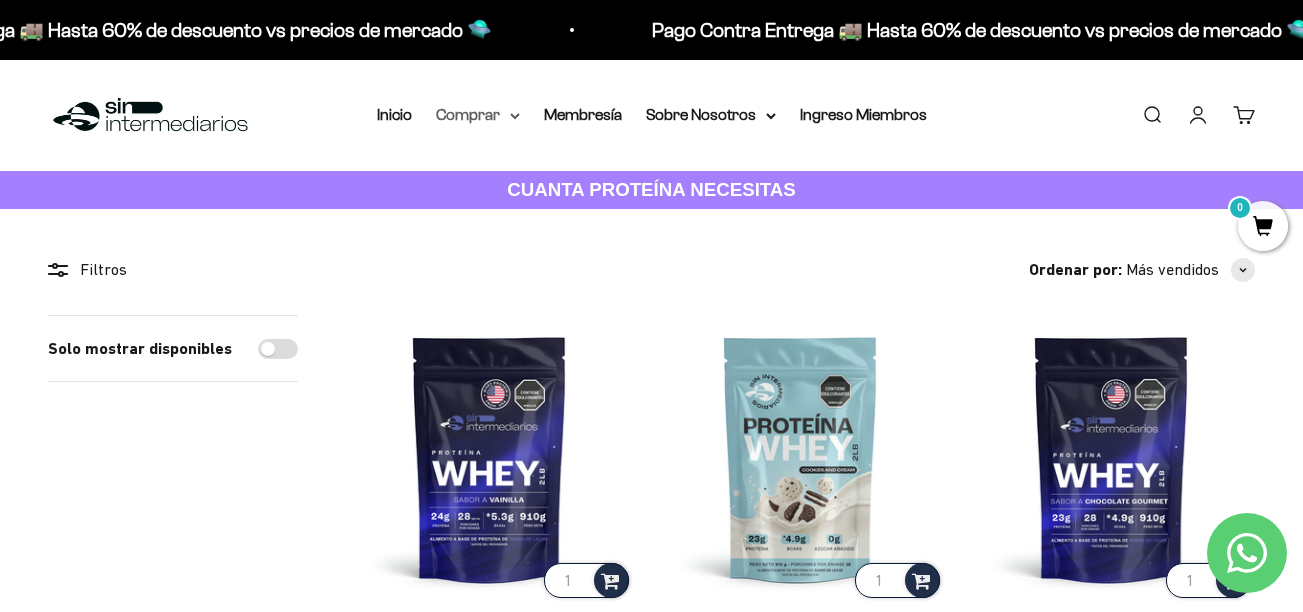 click on "Comprar" at bounding box center (478, 115) 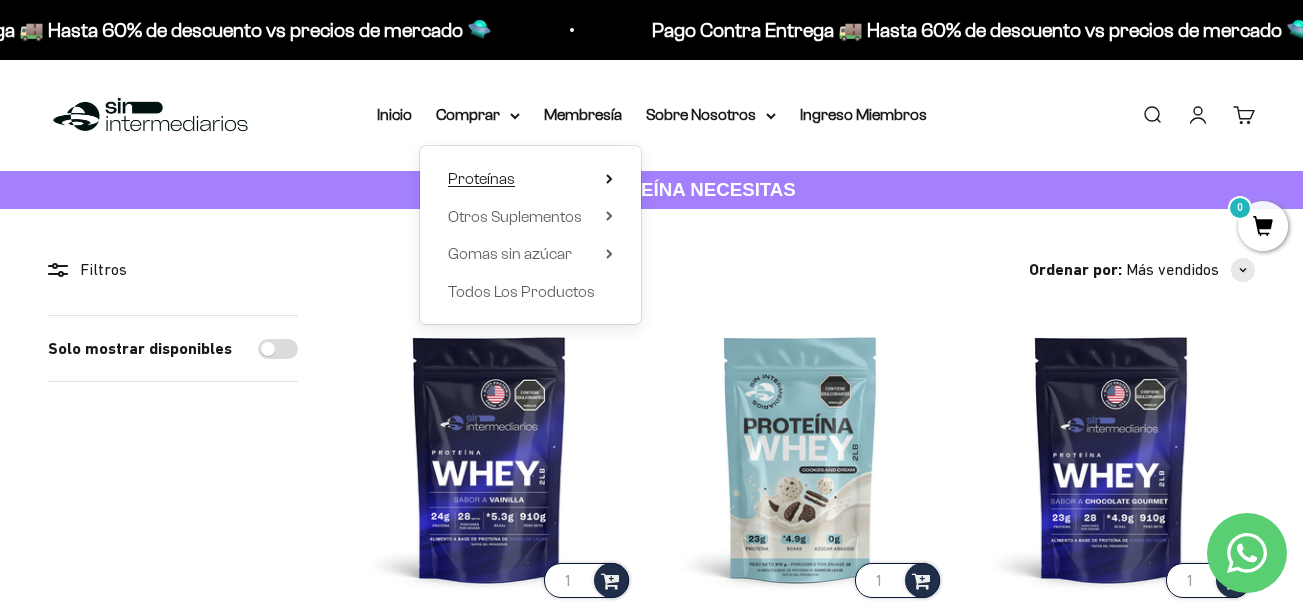 click on "Proteínas" at bounding box center (530, 179) 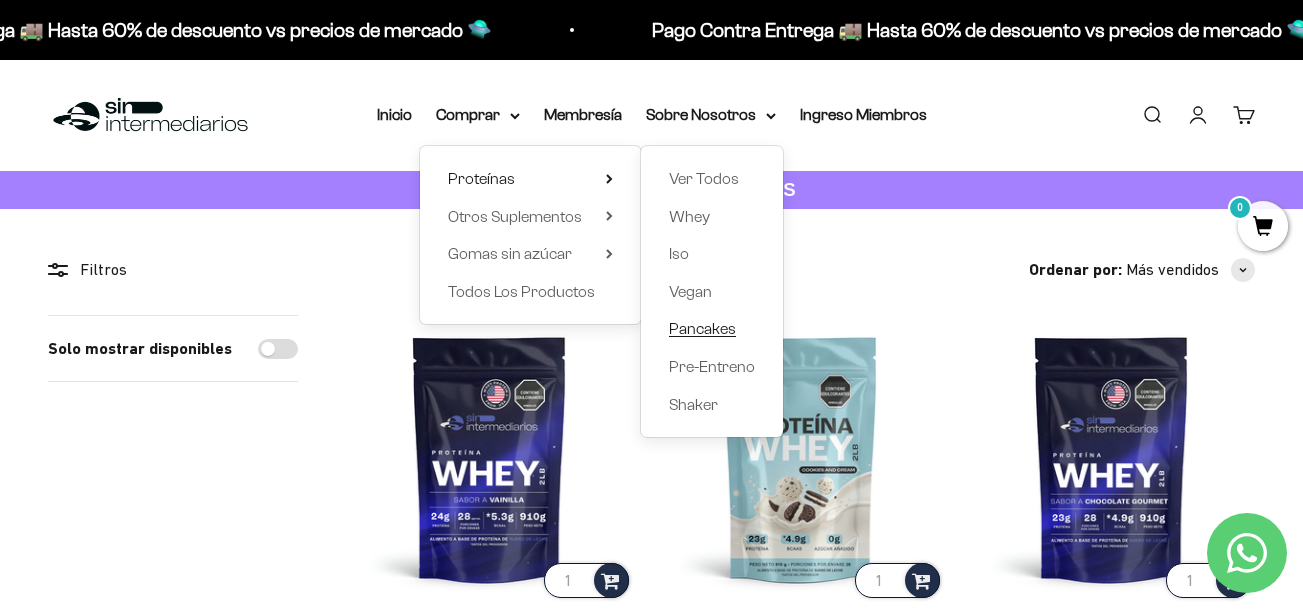 click on "Pancakes" at bounding box center (702, 328) 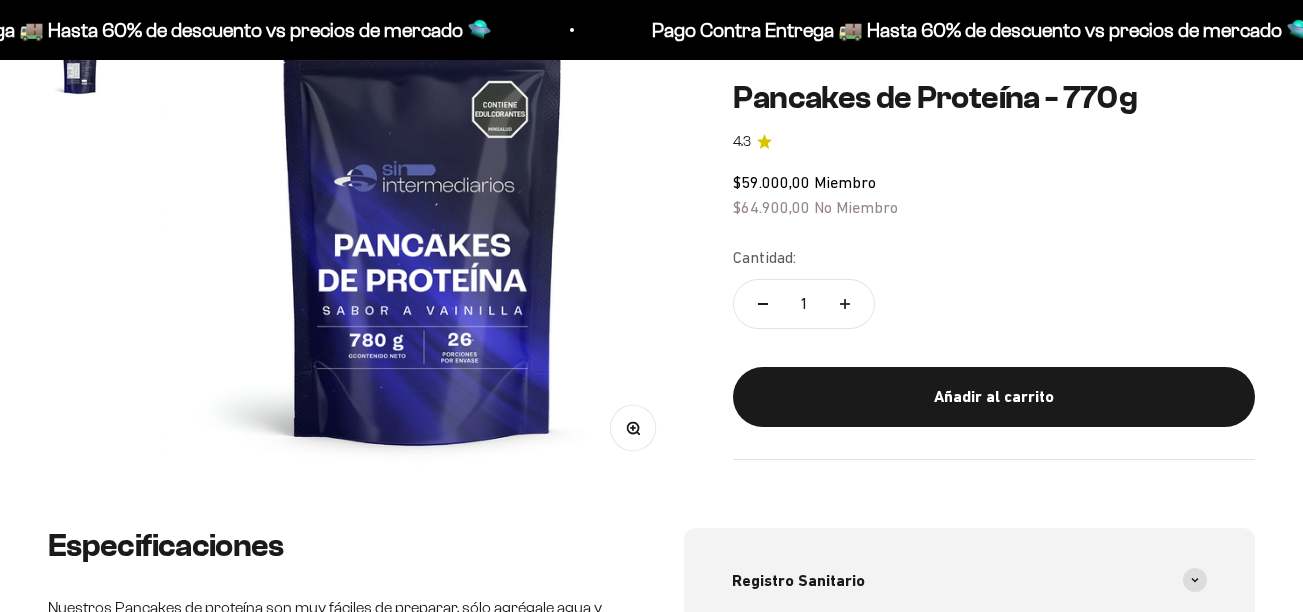 scroll, scrollTop: 304, scrollLeft: 0, axis: vertical 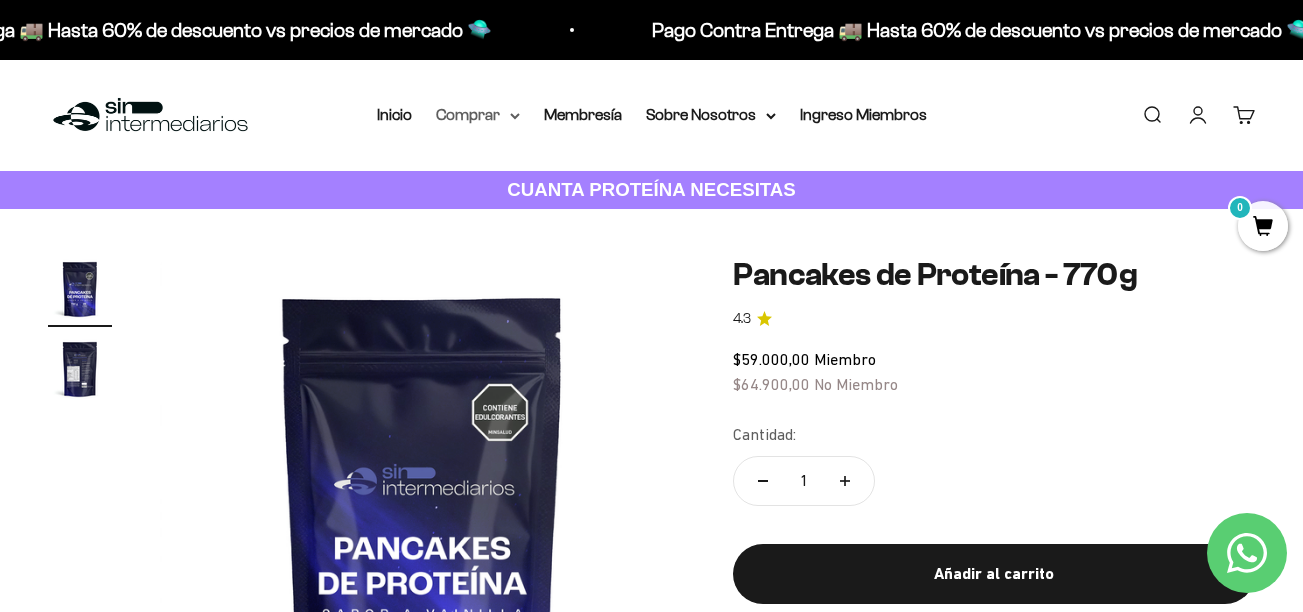 click on "Comprar" at bounding box center (478, 115) 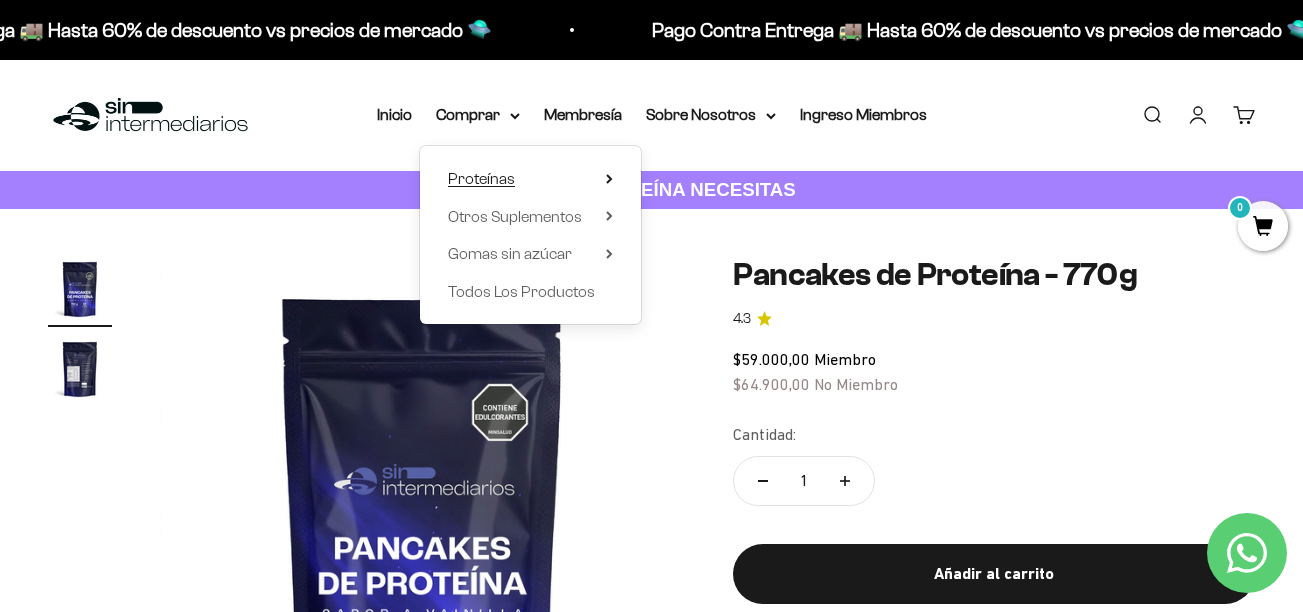 click on "Proteínas" at bounding box center (530, 179) 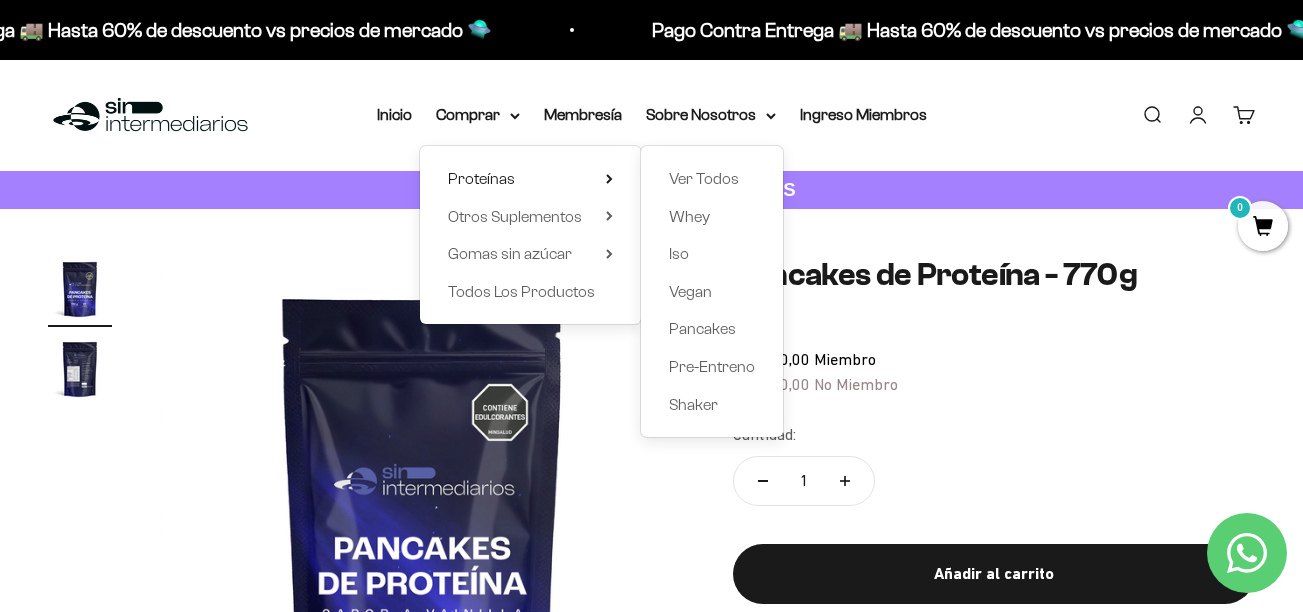 click on "Pancakes de Proteína - 770g" 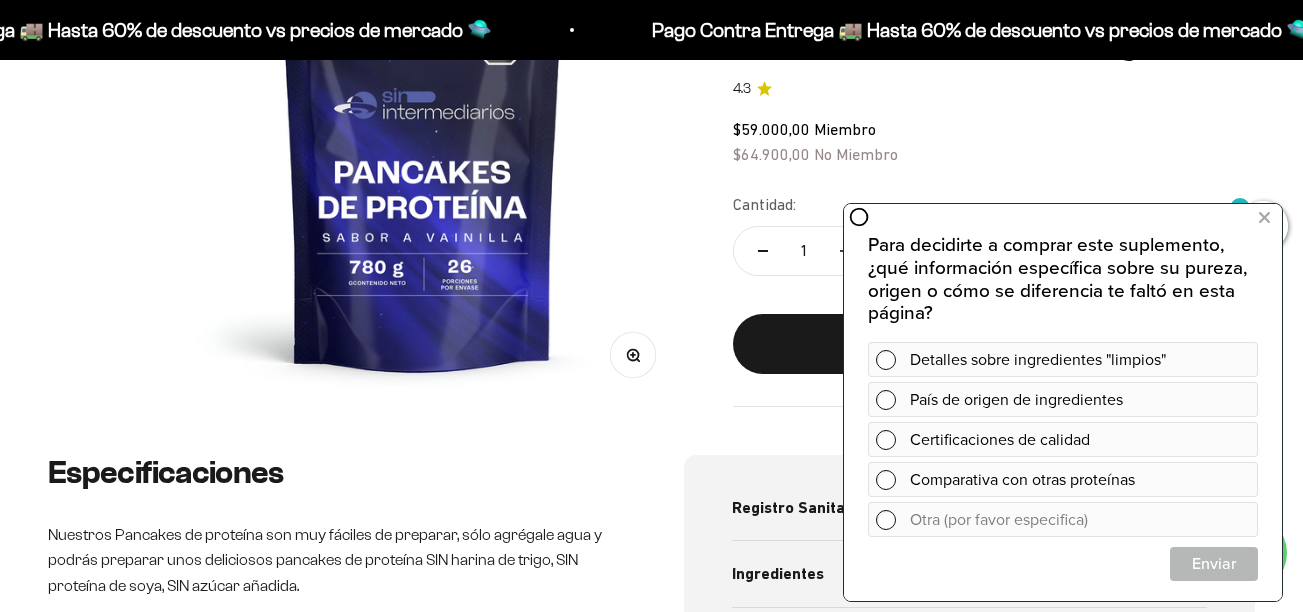 scroll, scrollTop: 377, scrollLeft: 0, axis: vertical 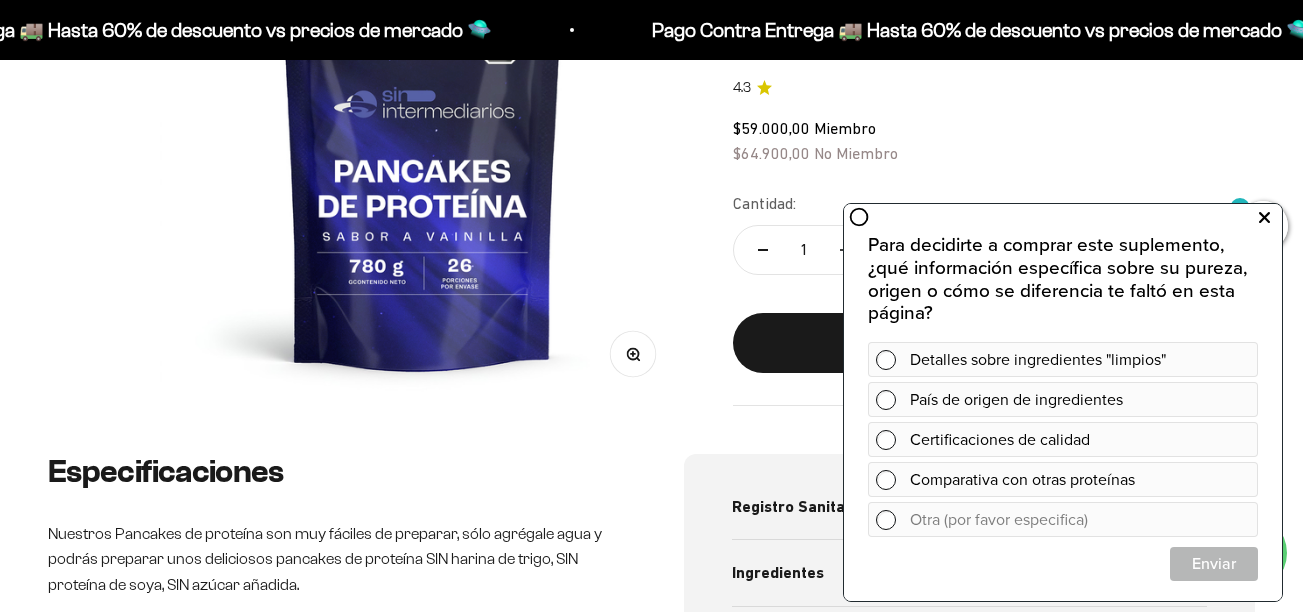 click at bounding box center [1264, 218] 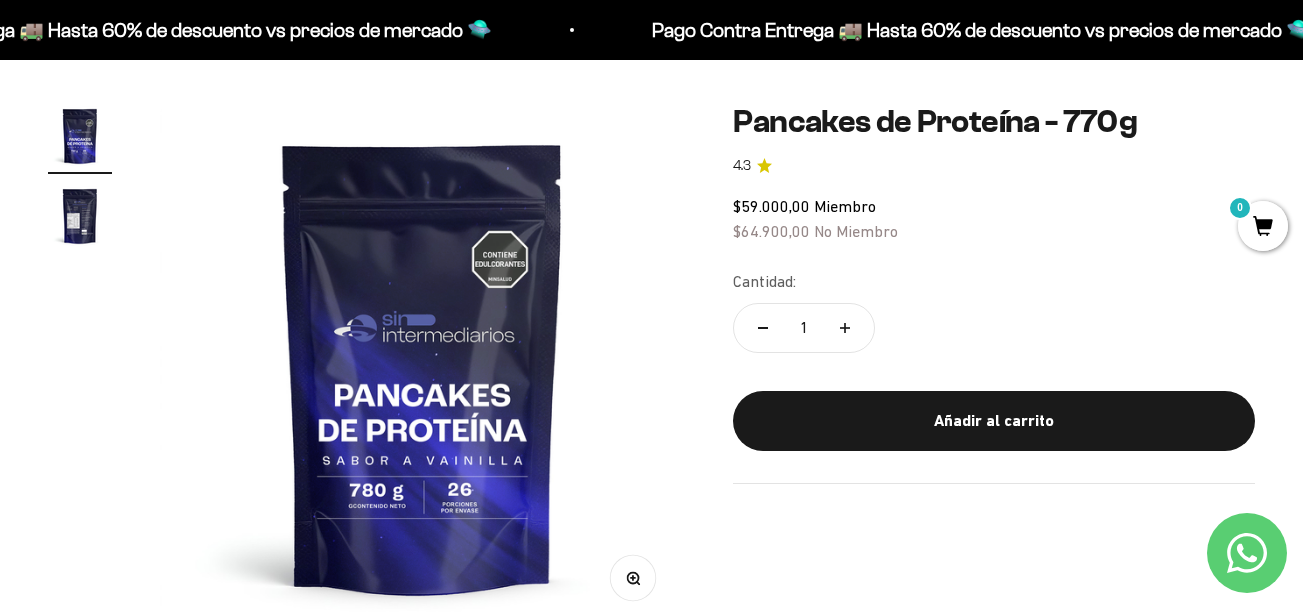 scroll, scrollTop: 0, scrollLeft: 0, axis: both 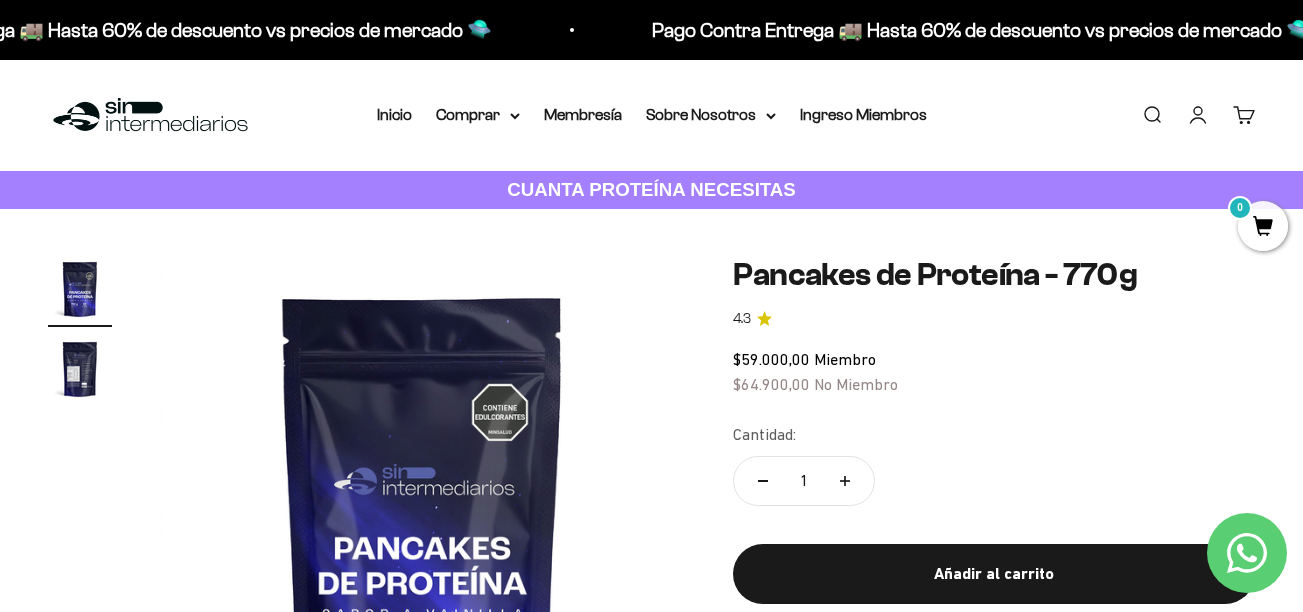 click on "Zoom
Ir al artículo 1
Ir al artículo 2
Pancakes de Proteína - 770g 4.3
$59.000,00   Miembro $64.900,00   No Miembro
Cantidad:
1
Añadir al carrito" at bounding box center [651, 519] 